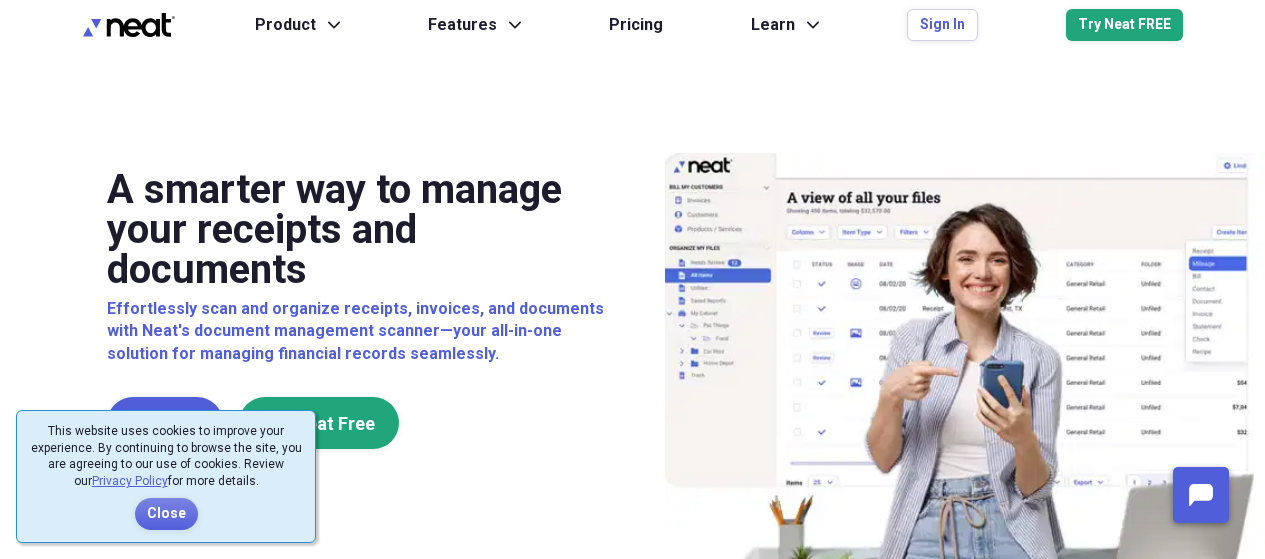 scroll, scrollTop: 0, scrollLeft: 0, axis: both 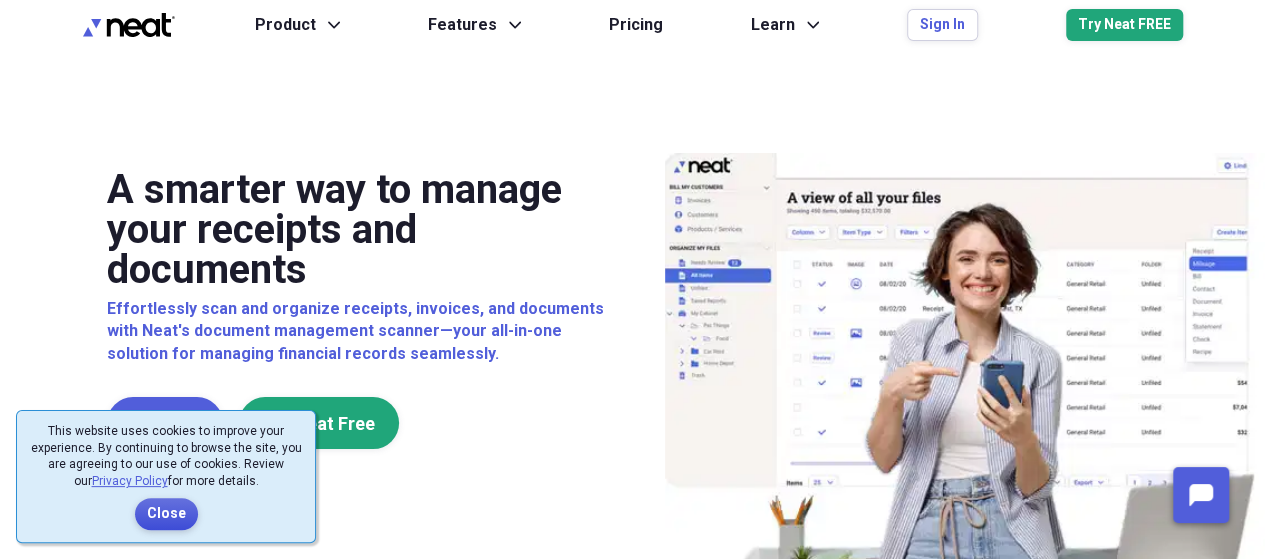 click on "Close" at bounding box center [166, 514] 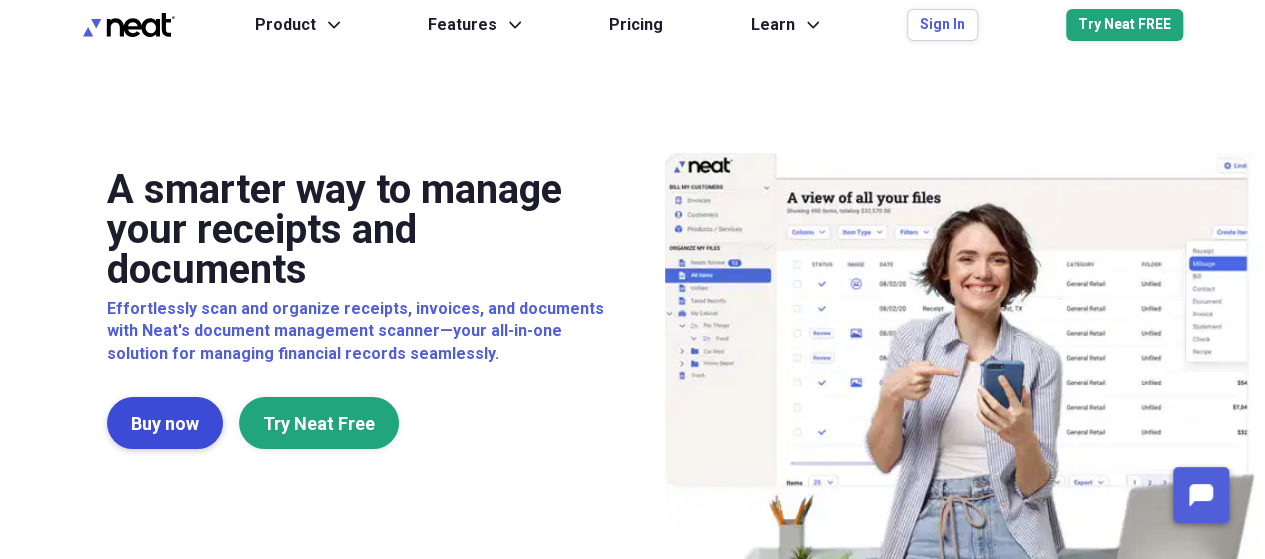 click on "Buy now" at bounding box center [165, 423] 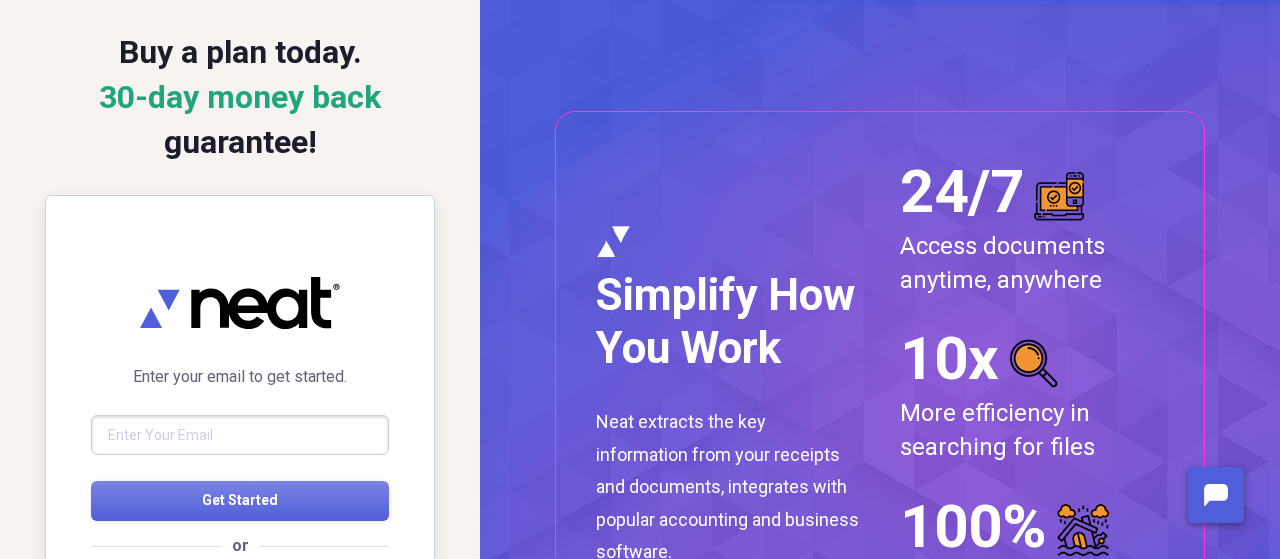 scroll, scrollTop: 0, scrollLeft: 0, axis: both 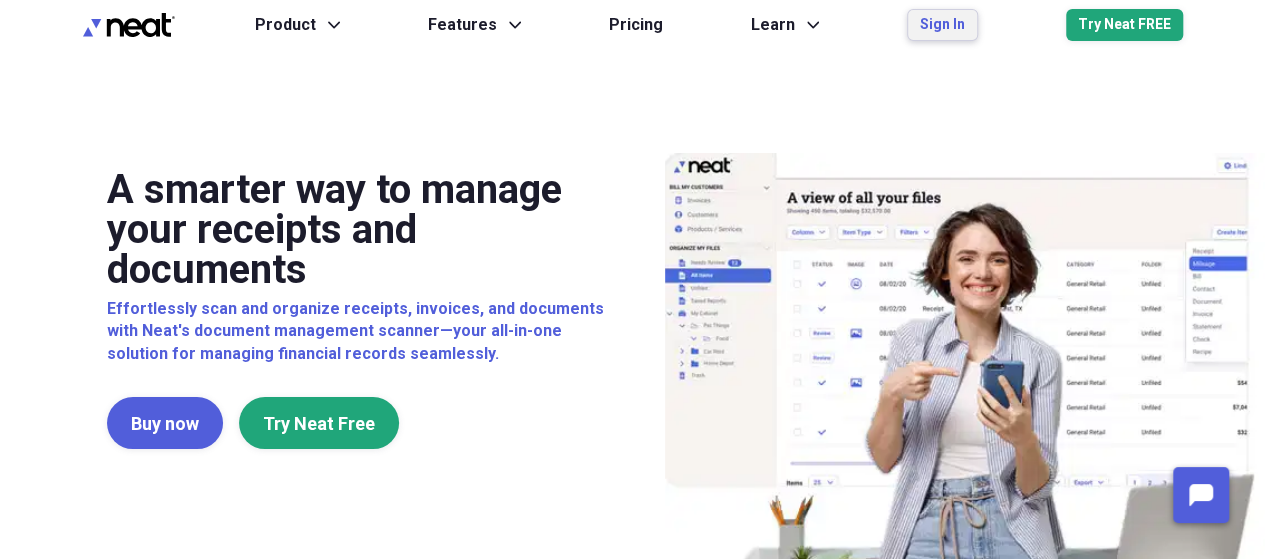 click on "Sign In" at bounding box center [942, 25] 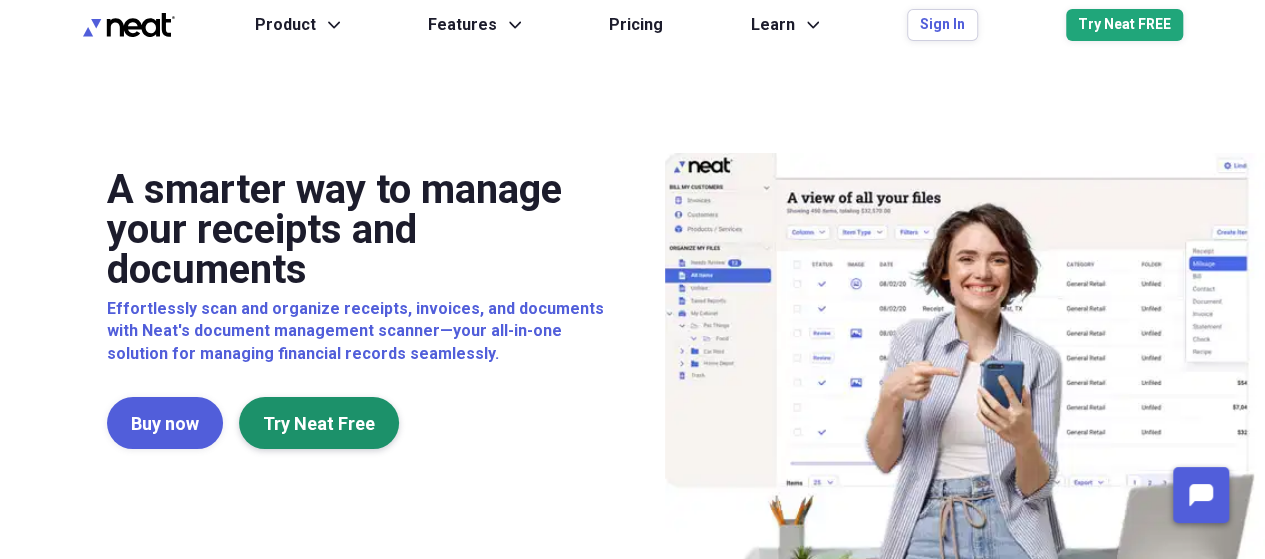 click on "Try Neat Free" at bounding box center (319, 423) 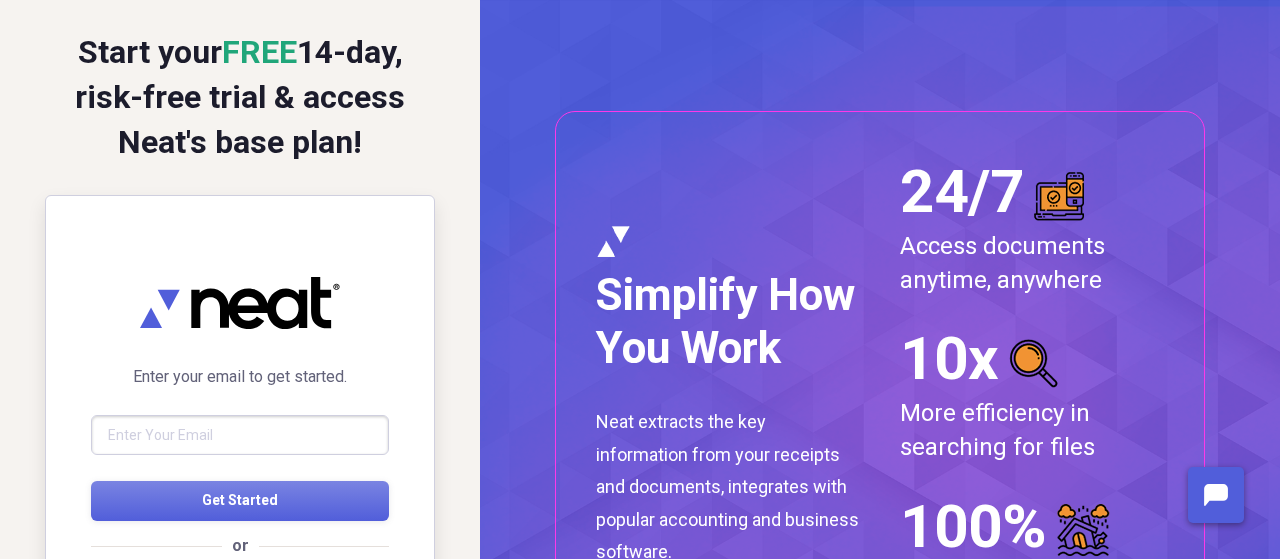 scroll, scrollTop: 0, scrollLeft: 0, axis: both 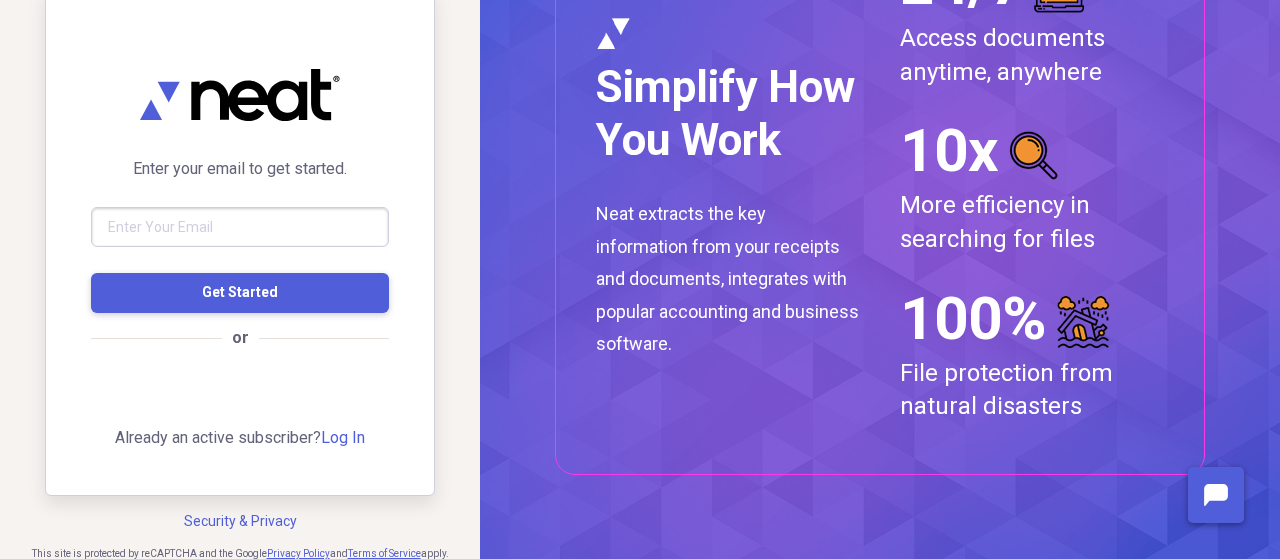 click on "Get Started" at bounding box center [240, 292] 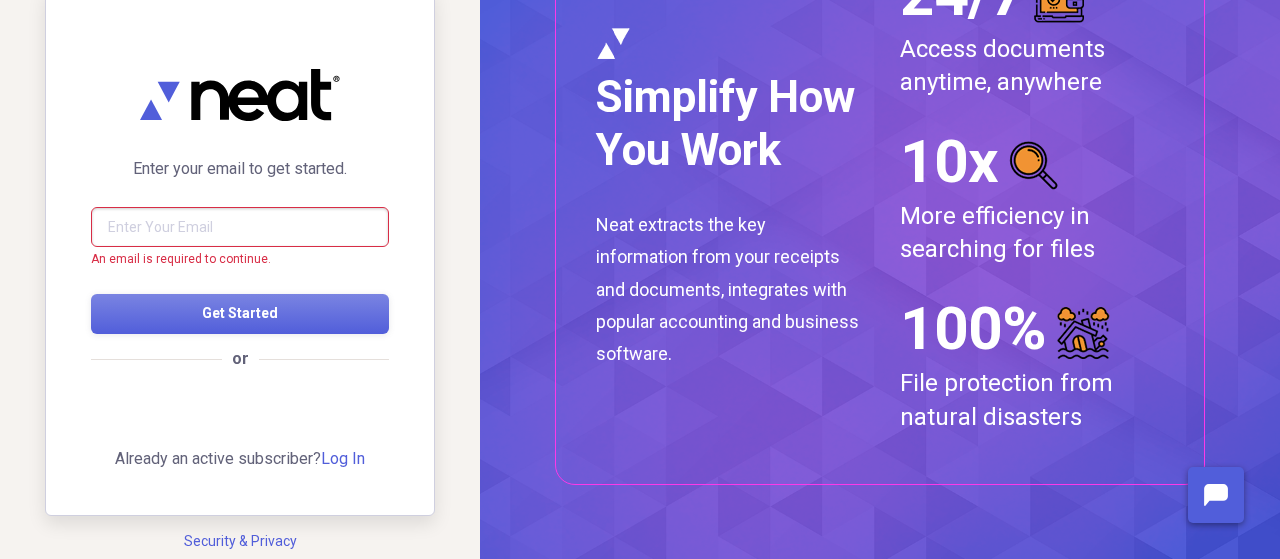 click at bounding box center [240, 227] 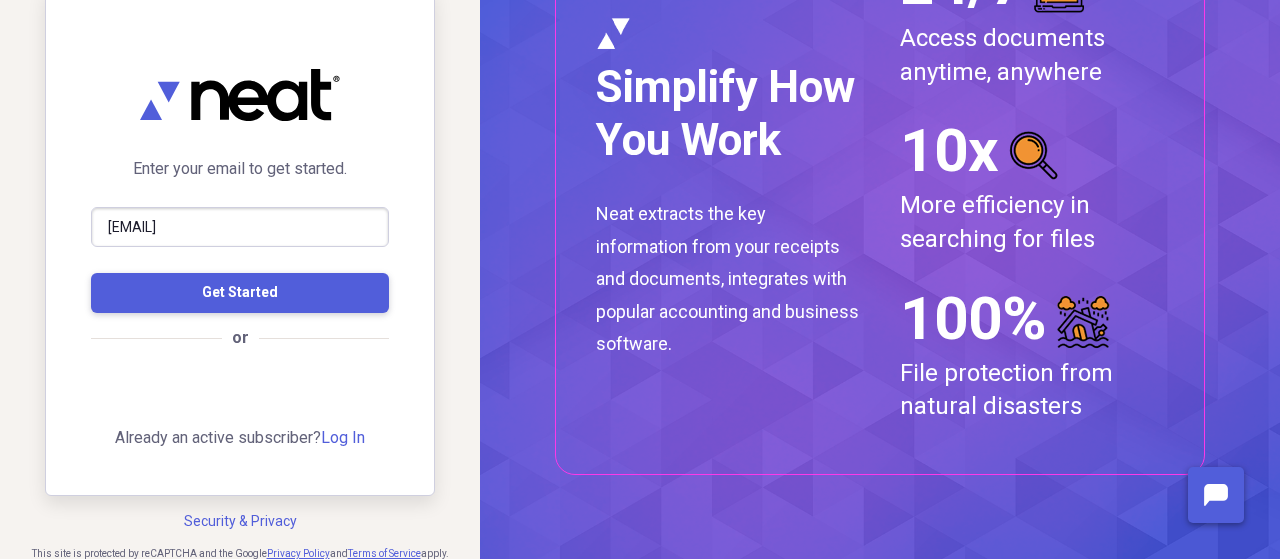 click on "Get Started" at bounding box center [240, 292] 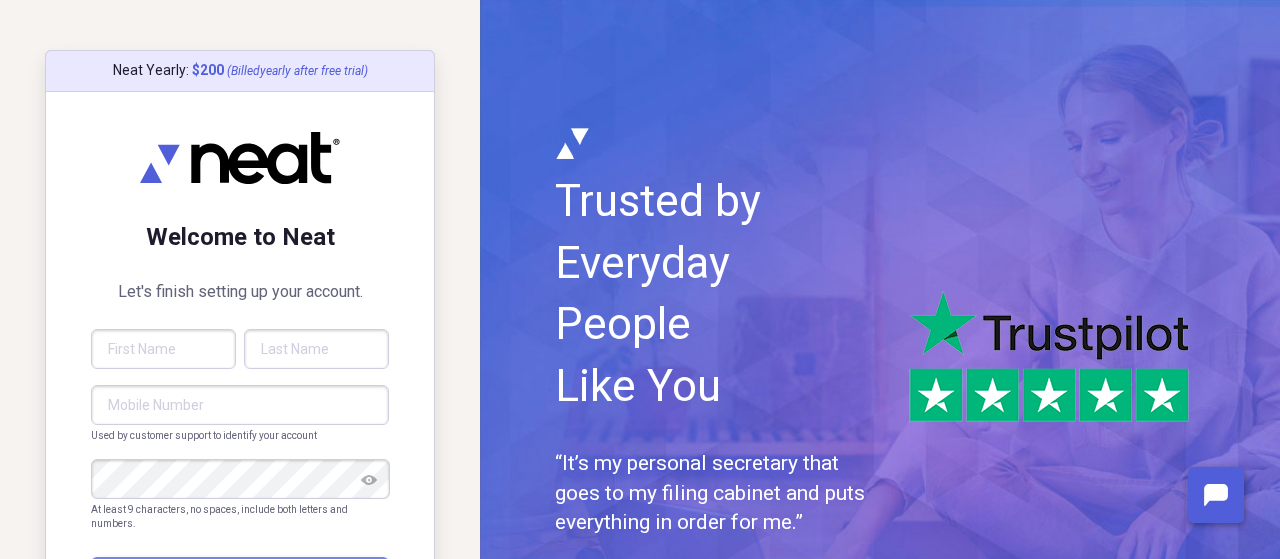 click at bounding box center (163, 349) 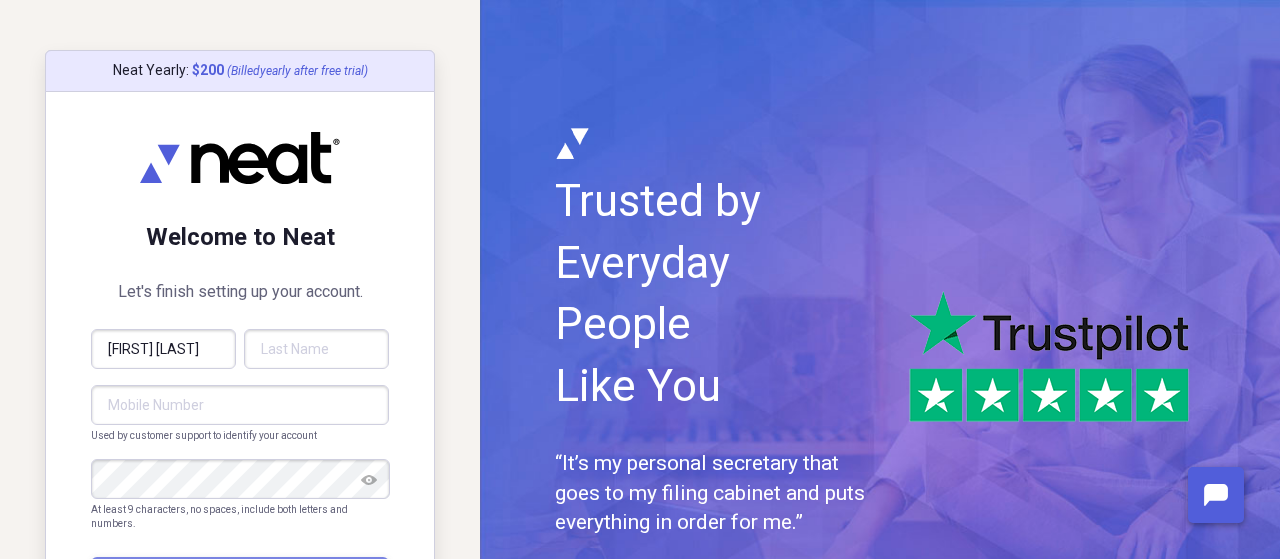type on "[NAME]" 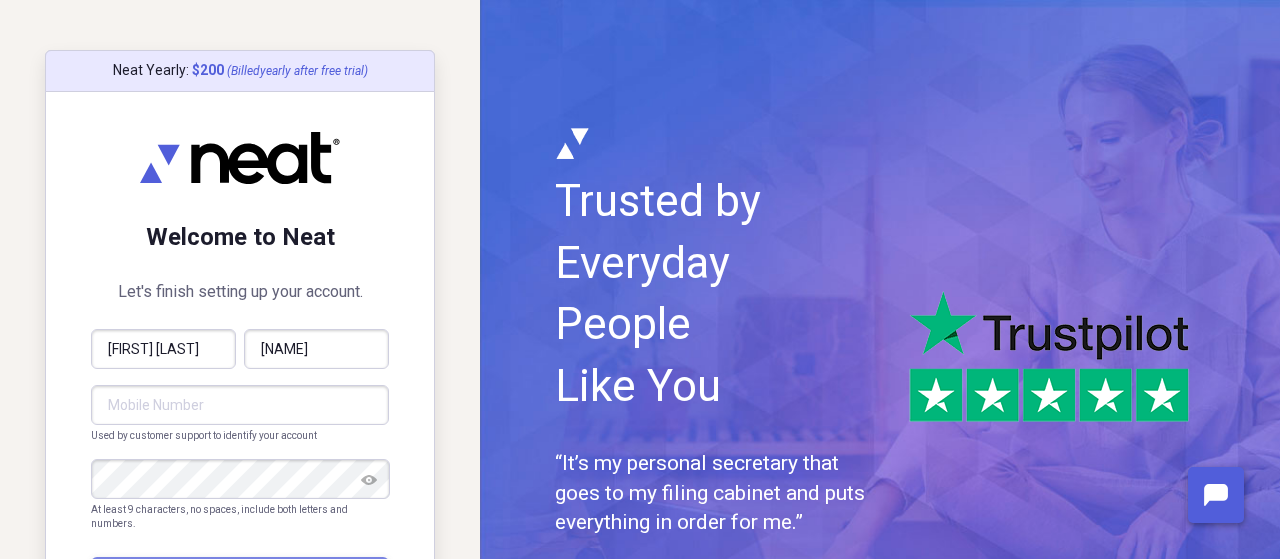 type on "([AREA]) [PHONE]" 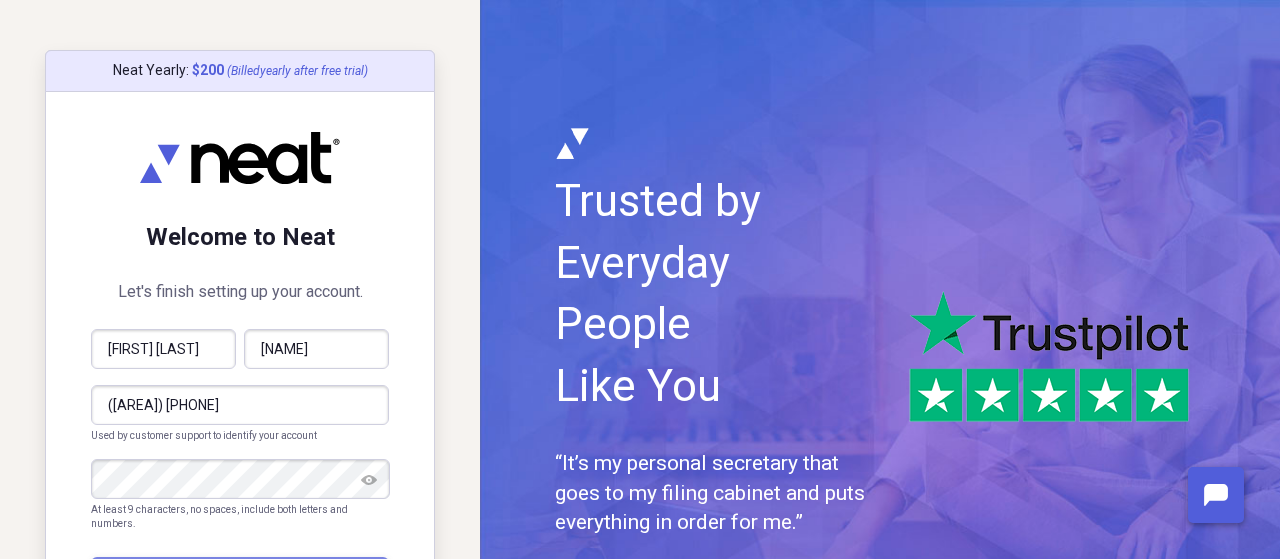 click at bounding box center [369, 480] 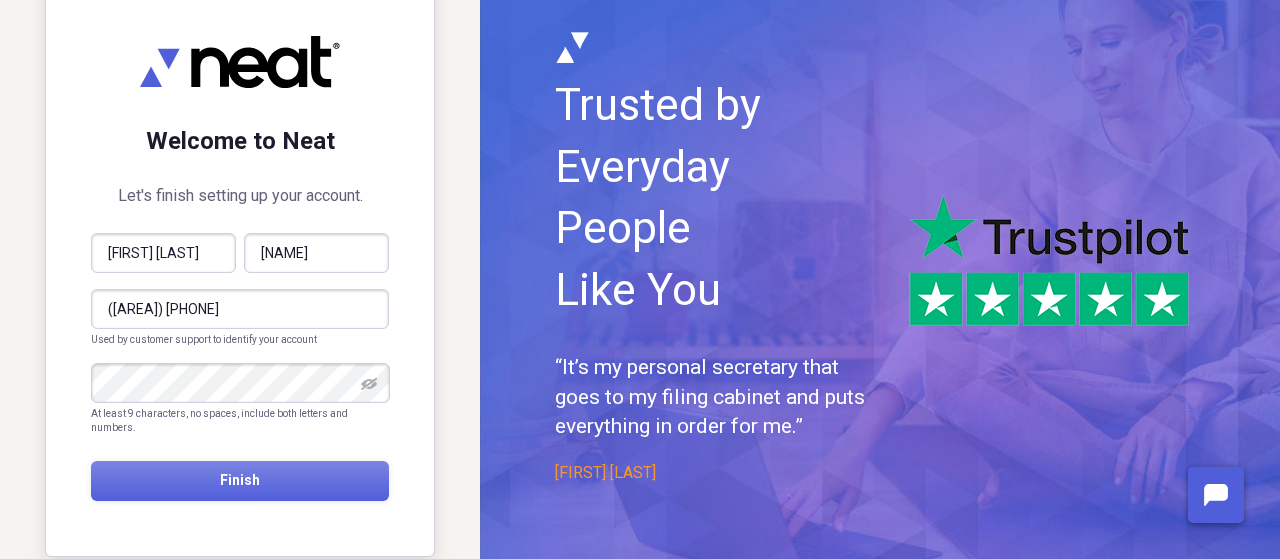 scroll, scrollTop: 108, scrollLeft: 0, axis: vertical 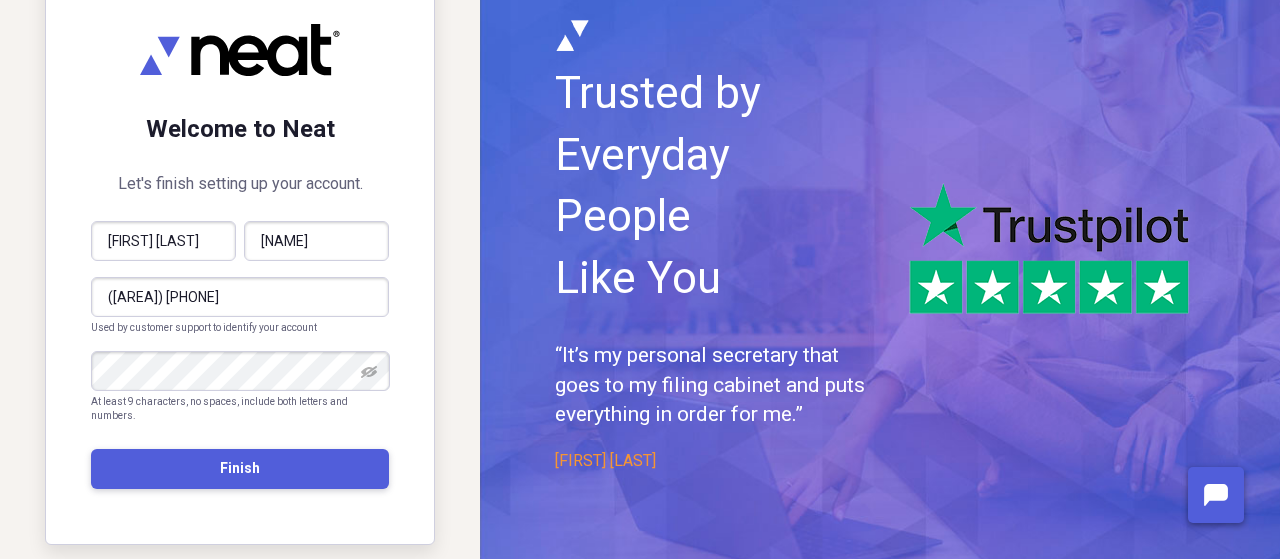 click on "Finish" at bounding box center [240, 468] 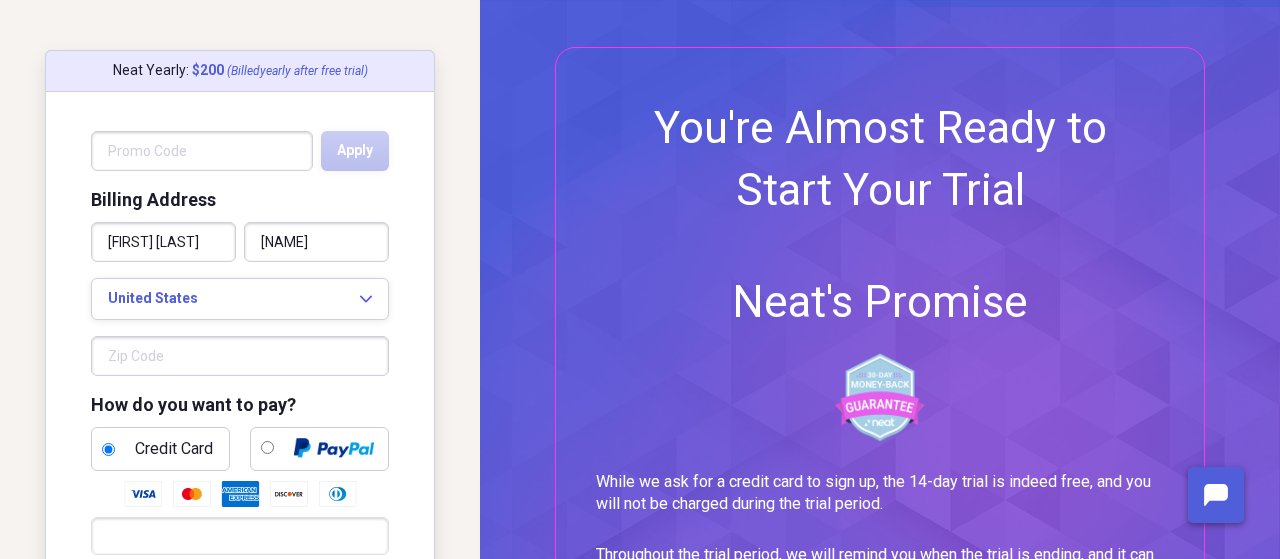 click at bounding box center (202, 151) 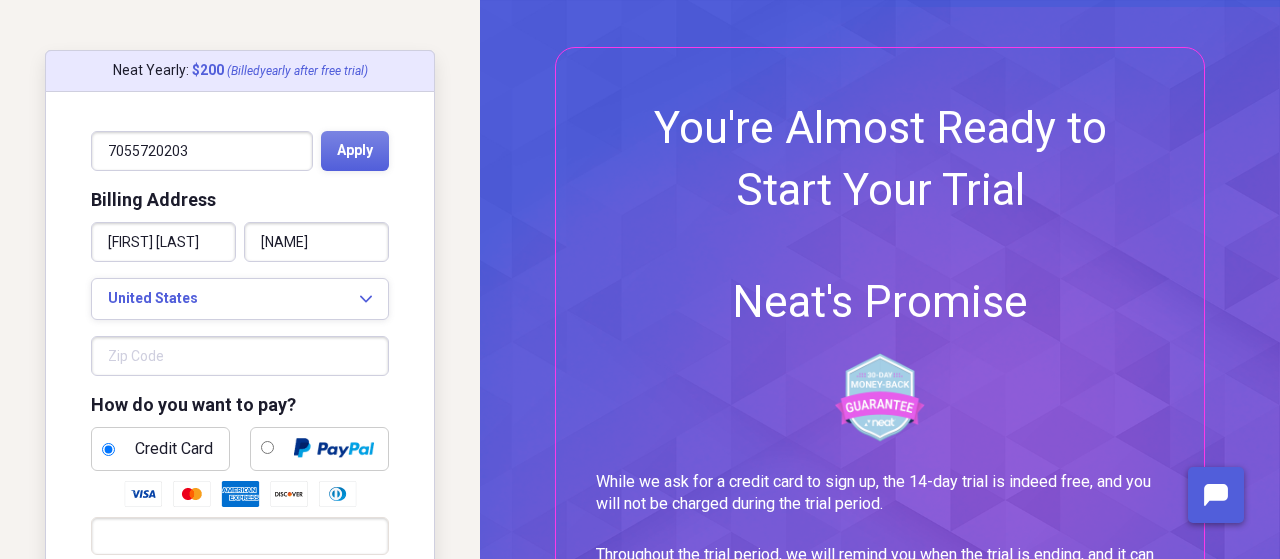 type on "7055720203" 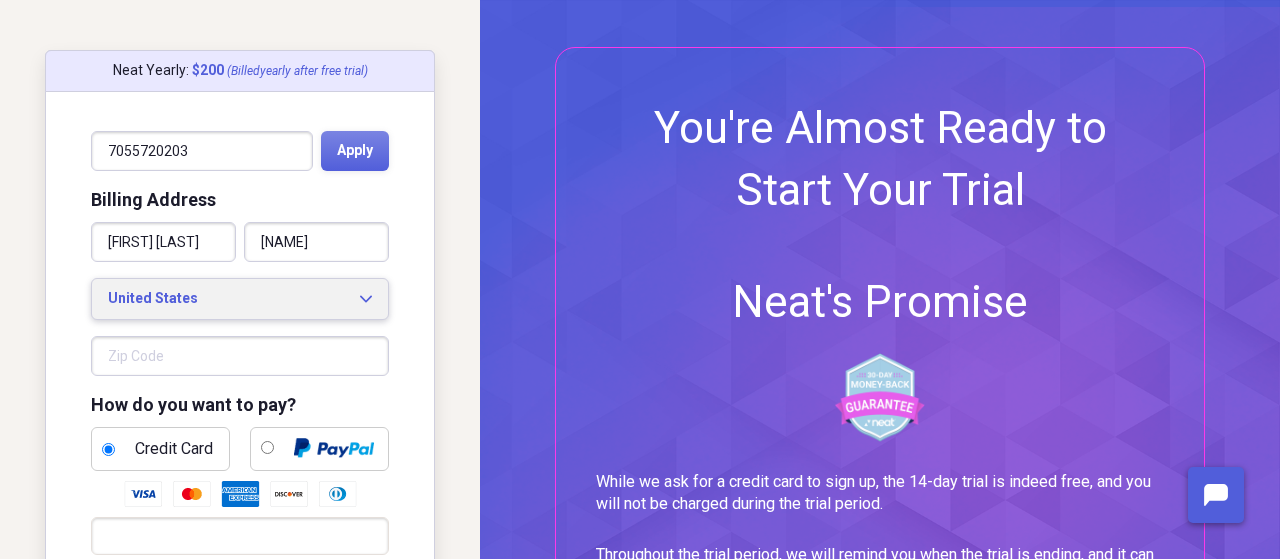 type on "[POSTAL]" 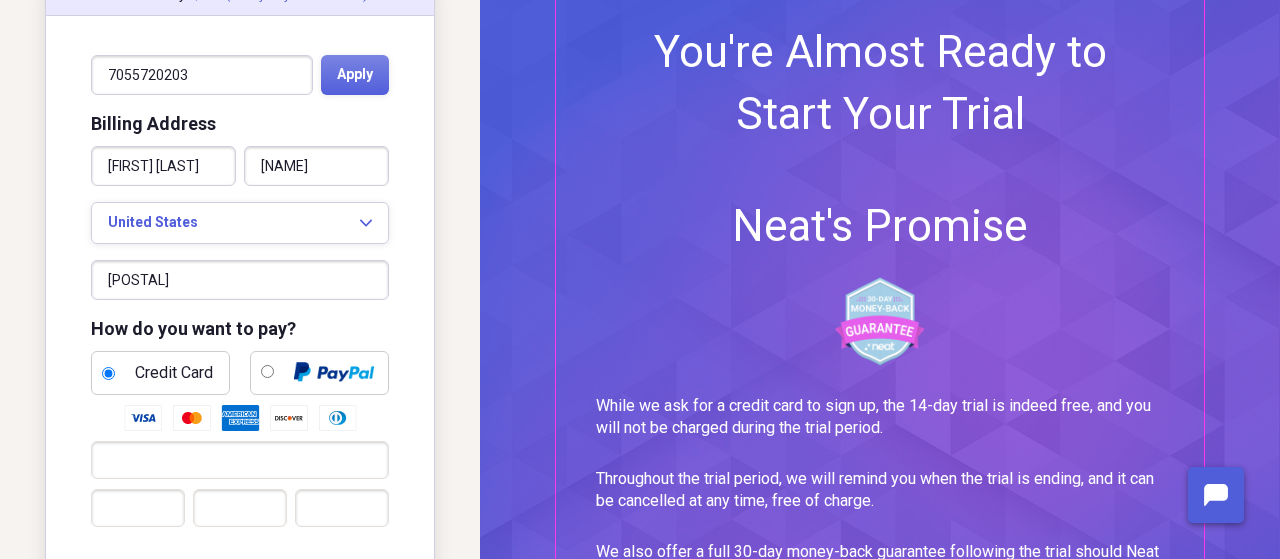 scroll, scrollTop: 0, scrollLeft: 0, axis: both 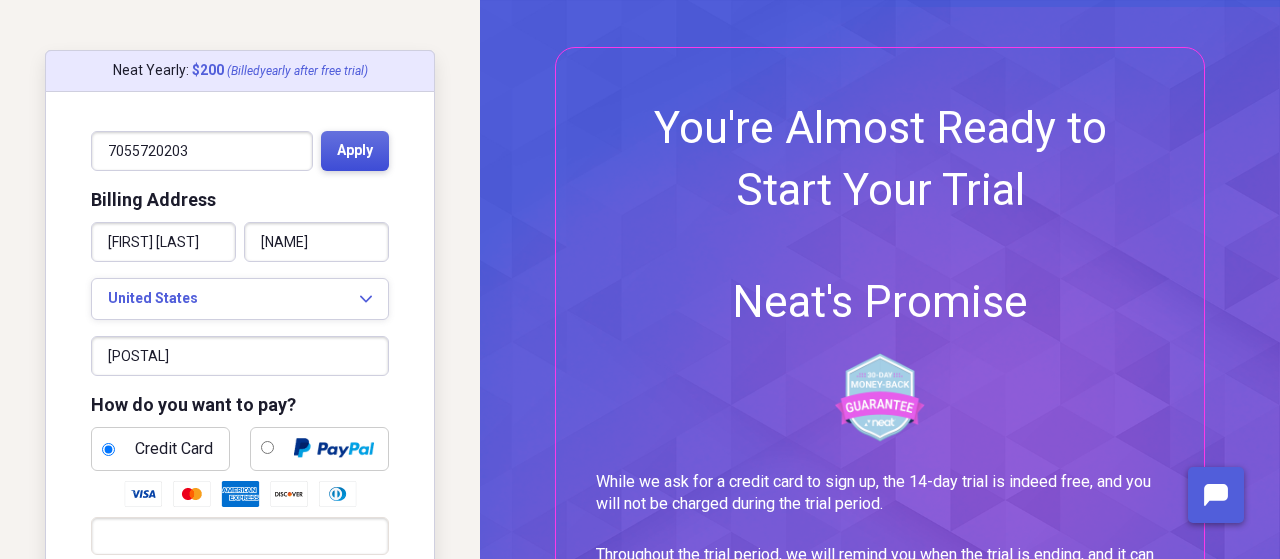click on "Apply" at bounding box center [355, 151] 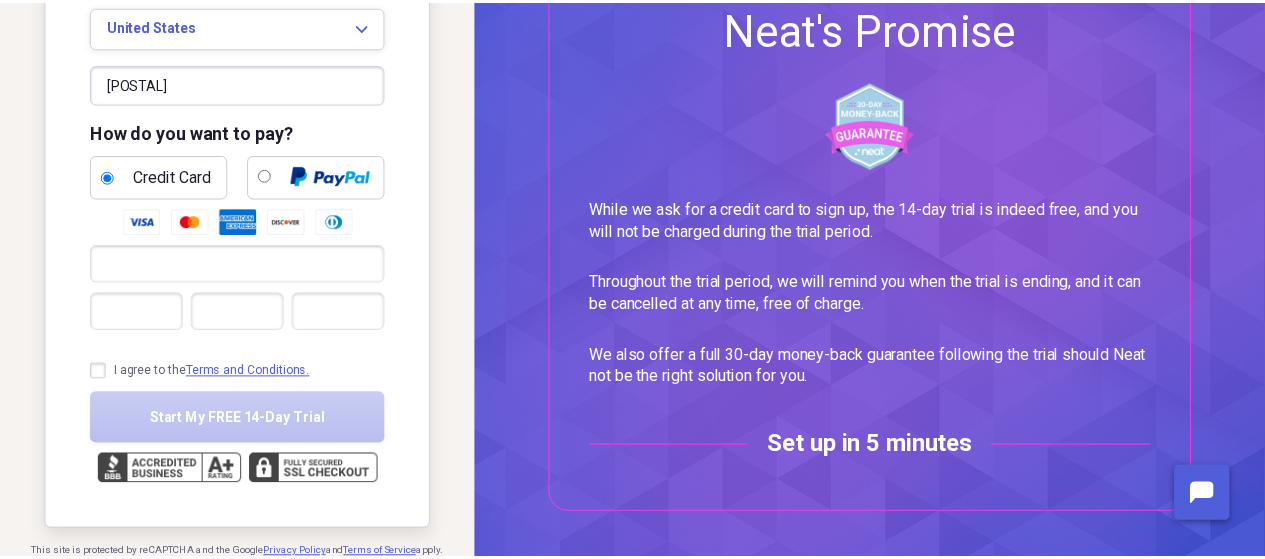 scroll, scrollTop: 0, scrollLeft: 0, axis: both 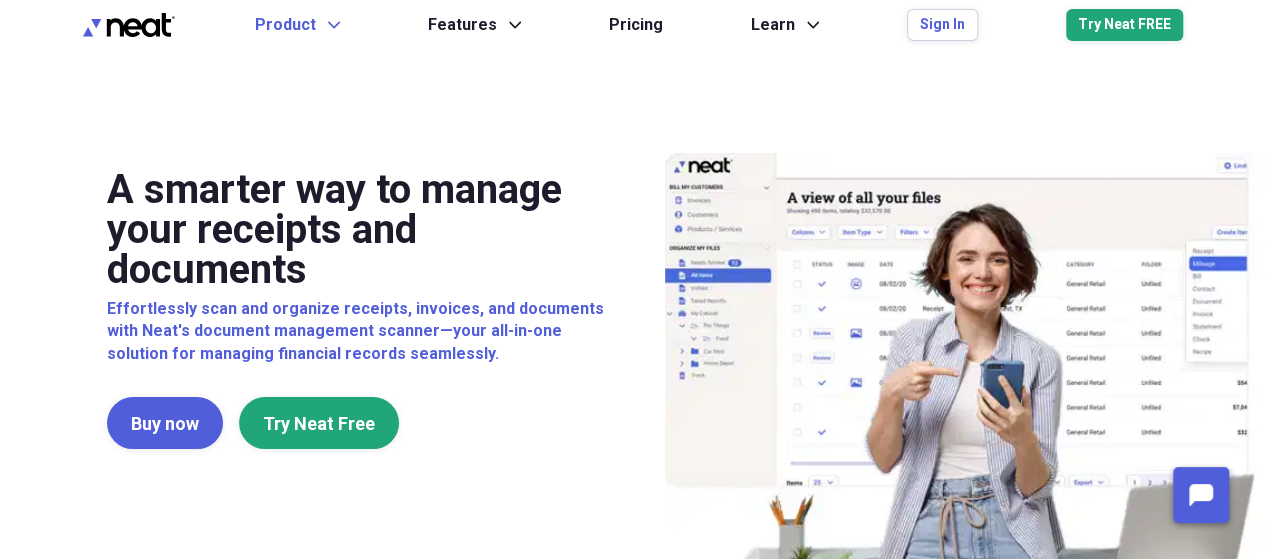 click on "Product" at bounding box center (285, 25) 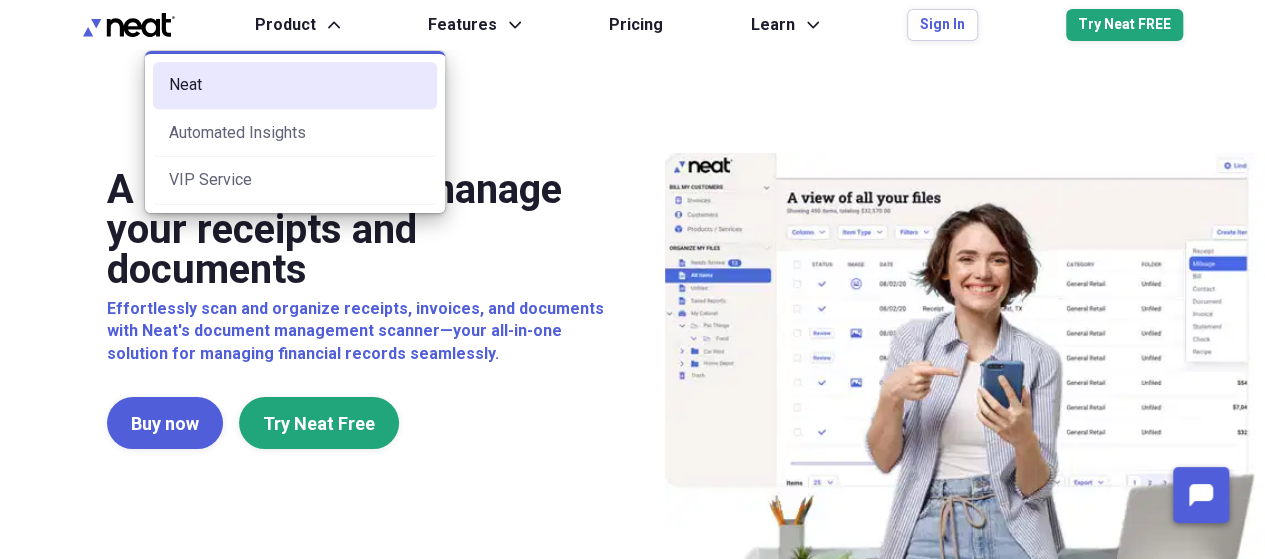 click on "Neat" at bounding box center (295, 85) 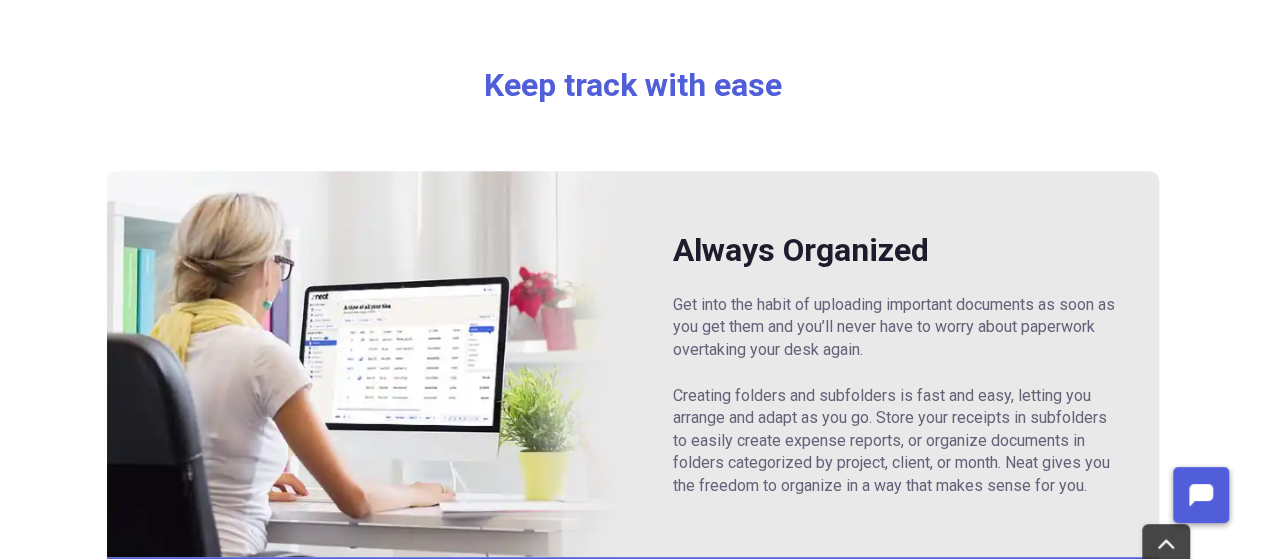 scroll, scrollTop: 0, scrollLeft: 0, axis: both 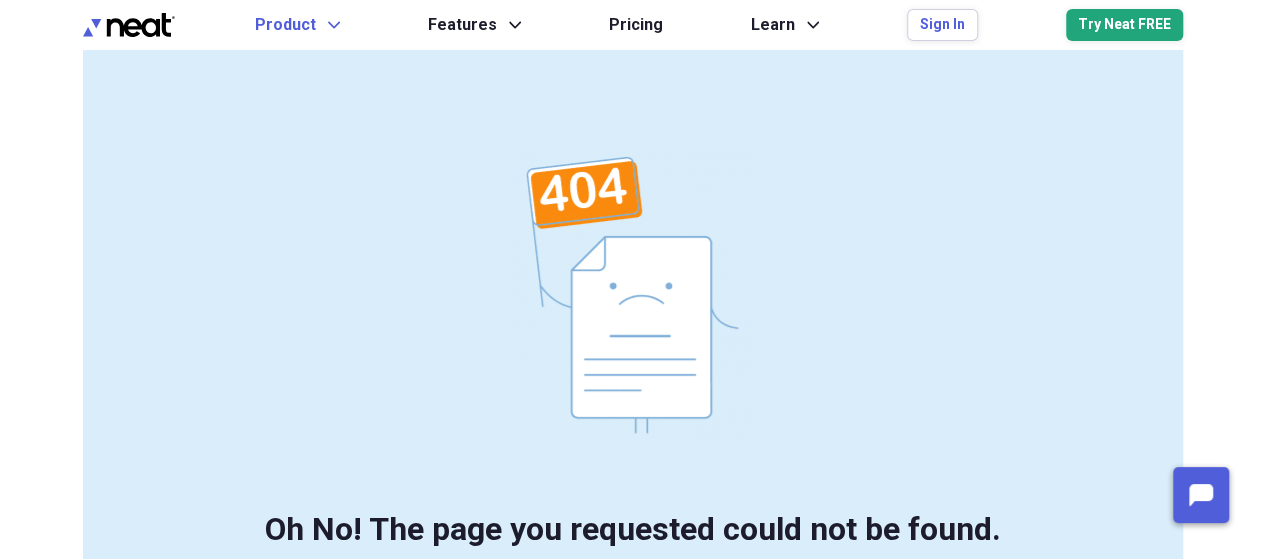 click on "Product" at bounding box center (285, 25) 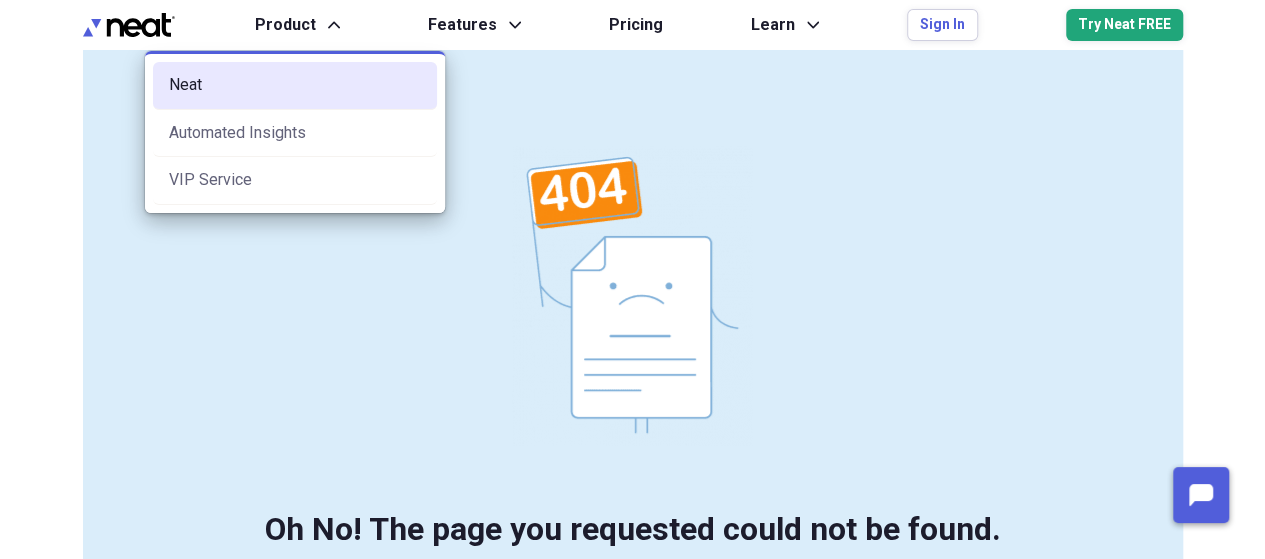 click on "Neat" at bounding box center [295, 85] 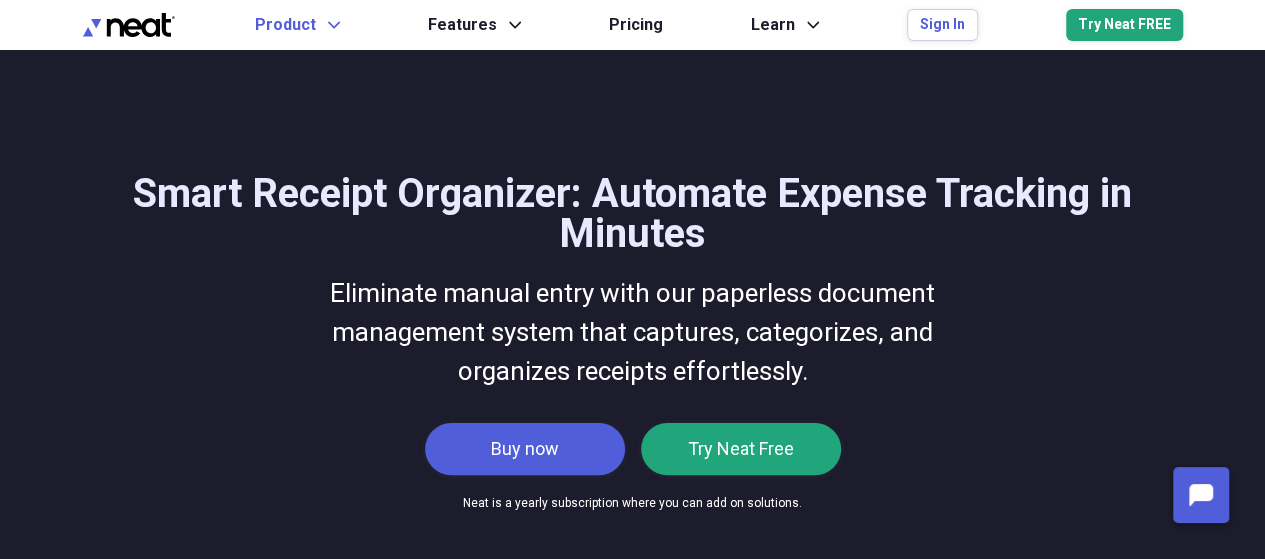 click on "Product" at bounding box center [285, 25] 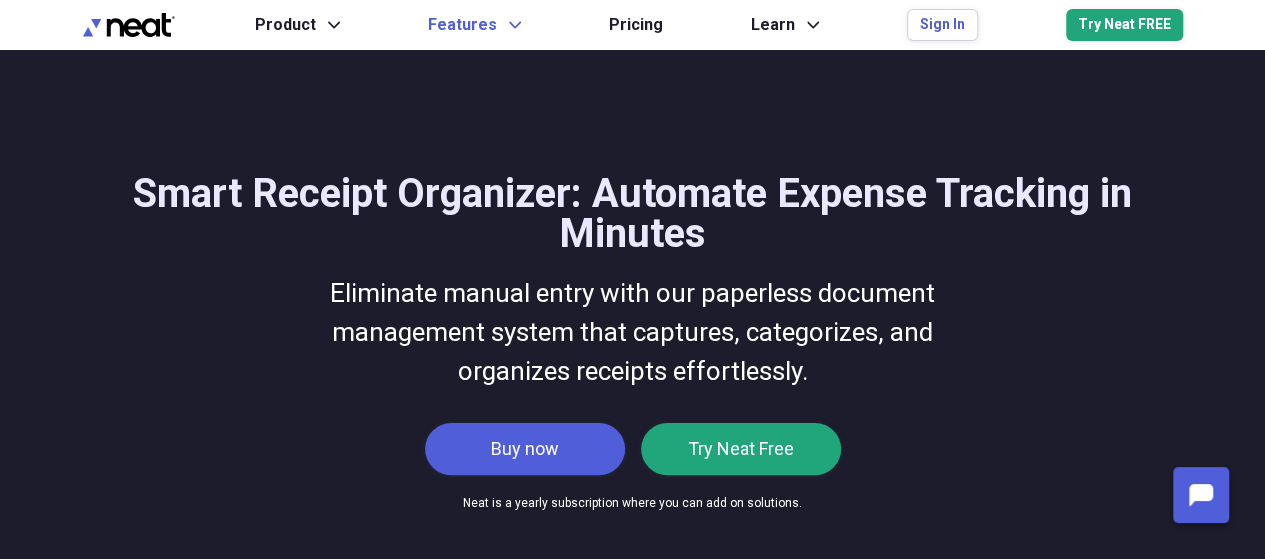 click on "Features Expand" at bounding box center [474, 25] 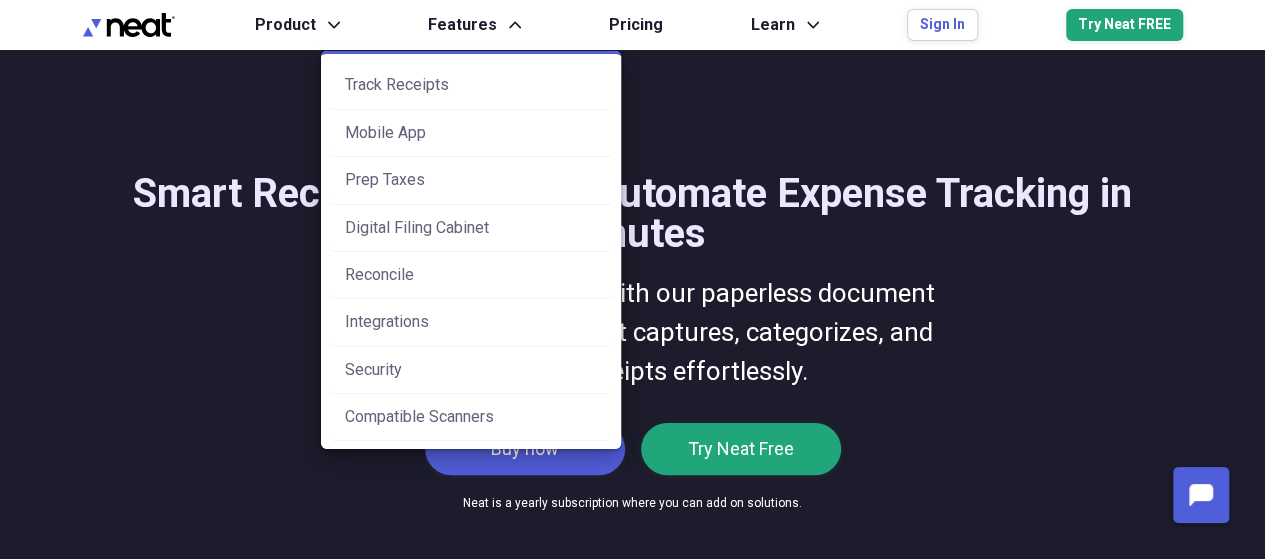 click 